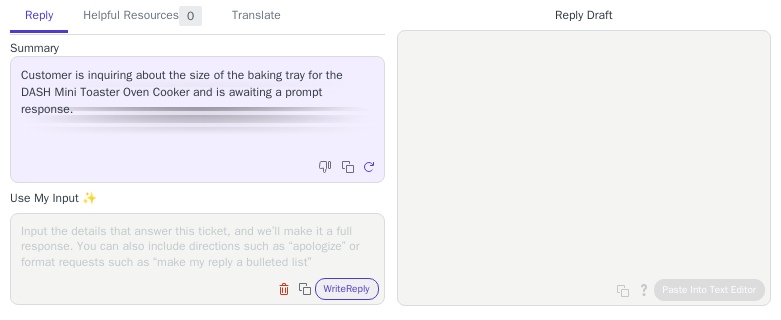 scroll, scrollTop: 0, scrollLeft: 0, axis: both 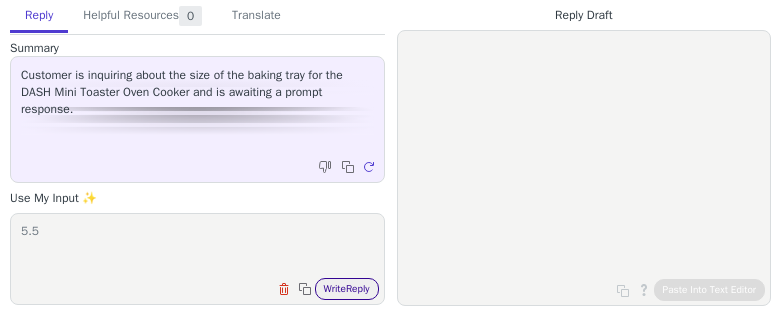 type on "5.5" 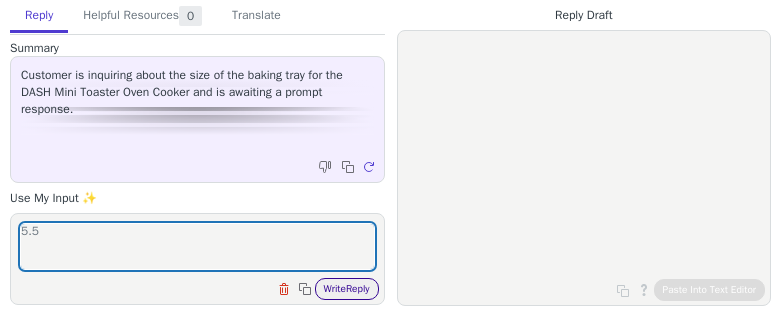 click on "Write  Reply" at bounding box center [347, 289] 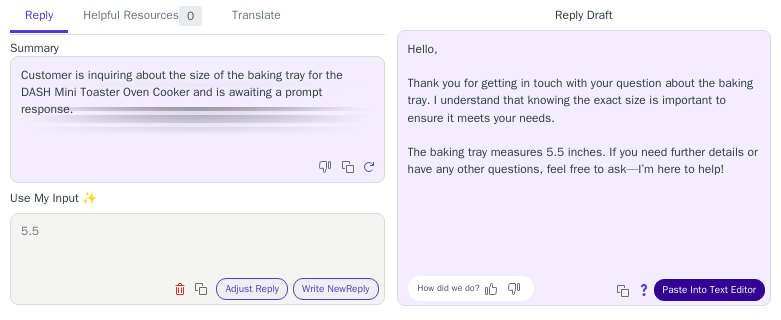 click on "Paste Into Text Editor" at bounding box center [709, 290] 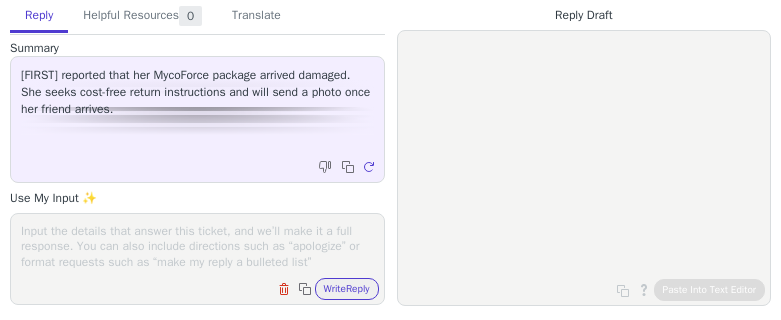 scroll, scrollTop: 0, scrollLeft: 0, axis: both 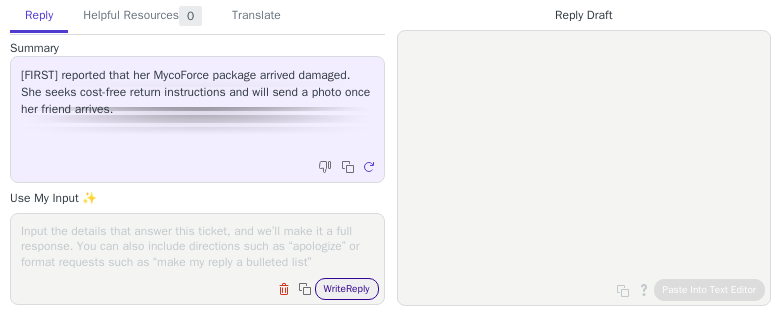 click on "Write  Reply" at bounding box center (347, 289) 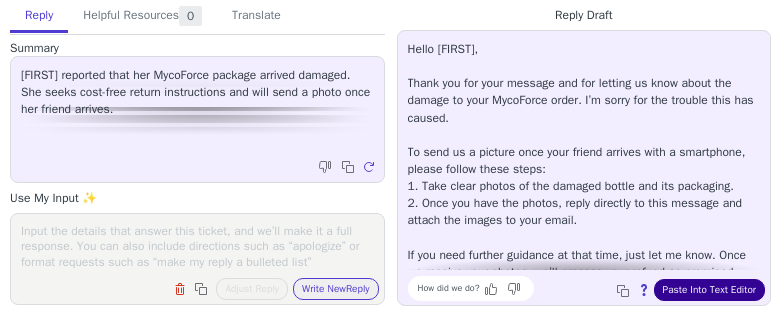 click on "Paste Into Text Editor" at bounding box center [709, 290] 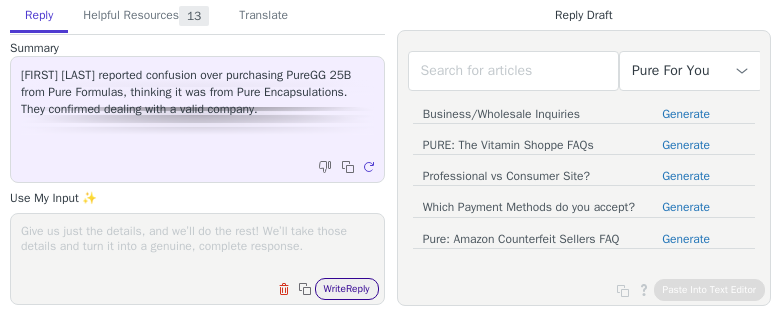 scroll, scrollTop: 0, scrollLeft: 0, axis: both 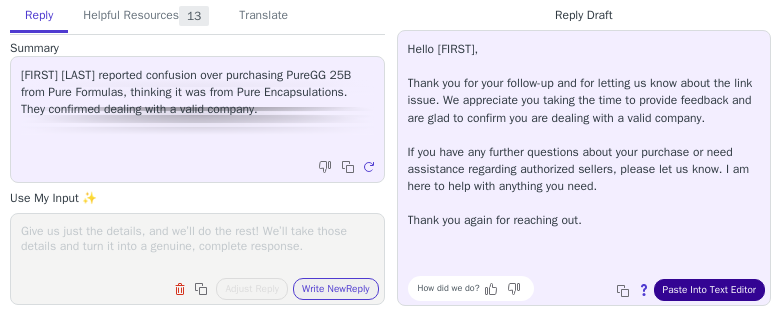 click on "Paste Into Text Editor" at bounding box center (709, 290) 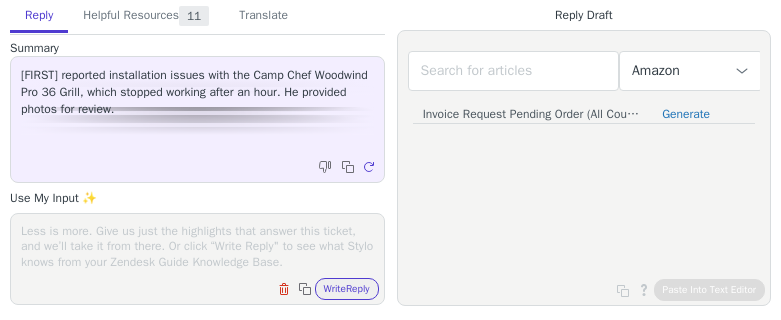 scroll, scrollTop: 0, scrollLeft: 0, axis: both 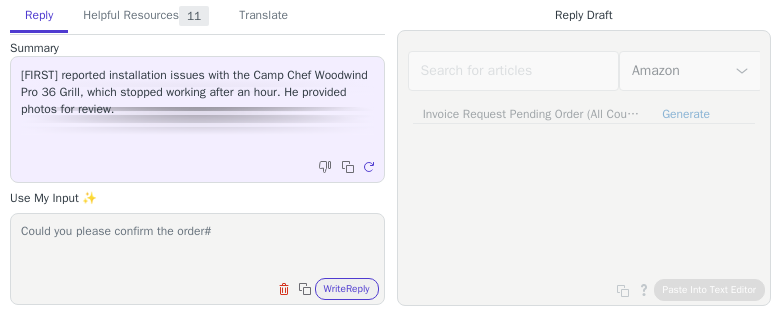paste on "113-4145298-7421030" 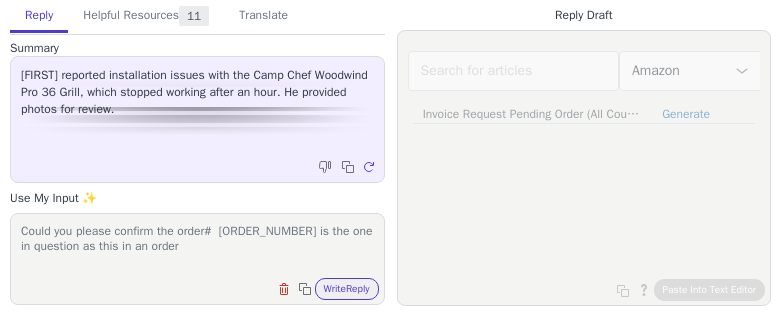 paste on "Jul 18, 2024" 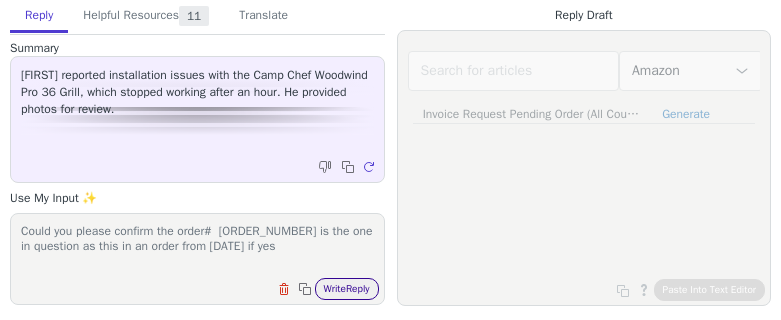 paste on "While we are the authorized seller for Camp Chef on Amazon, they are responsible for all warranty claims outside Amazon's 30-day return policy. We encourage you to take advantage of this warranty by contacting Camp Chef directly at (800) 650-2433 or by filling out the warranty form on thier website under "Warranty Request"." 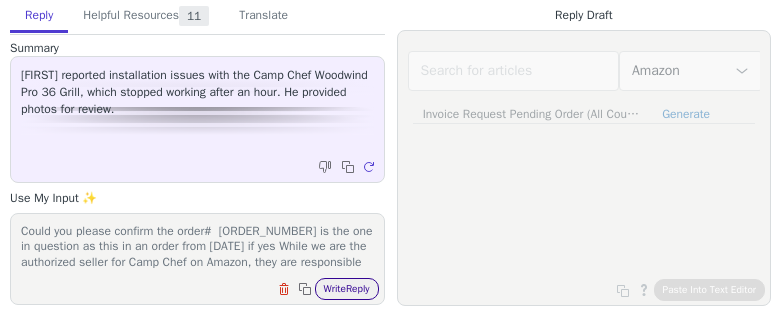 scroll, scrollTop: 79, scrollLeft: 0, axis: vertical 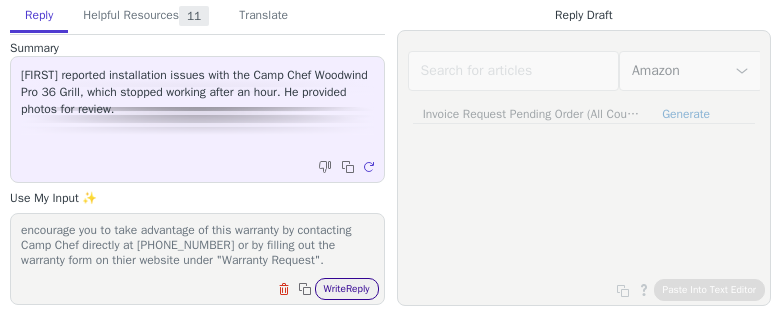 type on "Could you please confirm the order#  113-4145298-7421030 is the one in question as this in an order from Jul 18, 2024 if yes While we are the authorized seller for Camp Chef on Amazon, they are responsible for all warranty claims outside Amazon's 30-day return policy. We encourage you to take advantage of this warranty by contacting Camp Chef directly at (800) 650-2433 or by filling out the warranty form on thier website under "Warranty Request"." 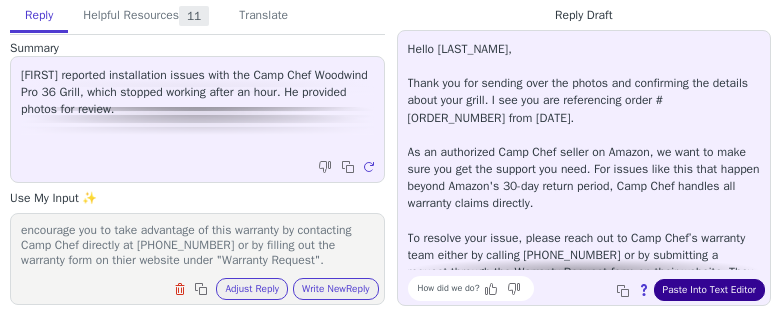 click on "Paste Into Text Editor" at bounding box center [709, 290] 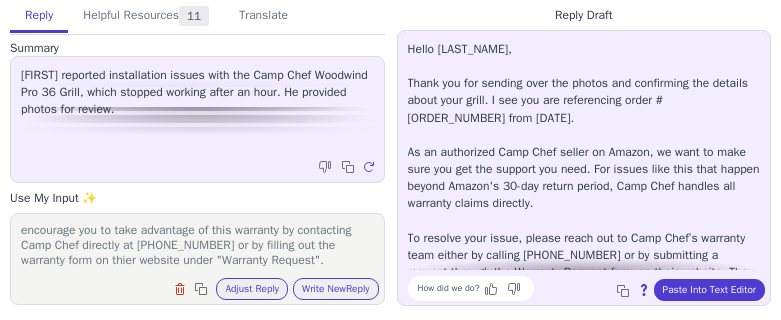 scroll, scrollTop: 0, scrollLeft: 0, axis: both 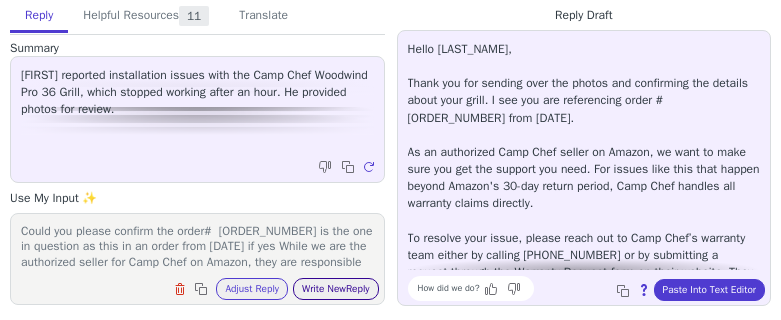 click on "Write New  Reply" at bounding box center [336, 289] 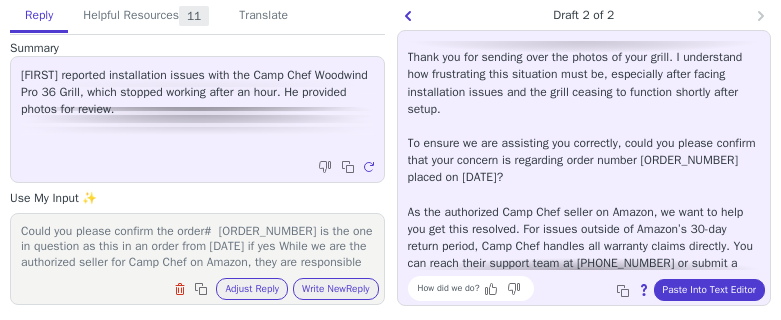 scroll, scrollTop: 47, scrollLeft: 0, axis: vertical 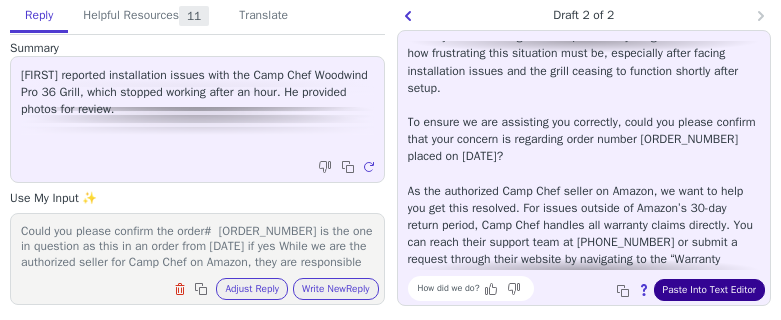 click on "Paste Into Text Editor" at bounding box center (709, 290) 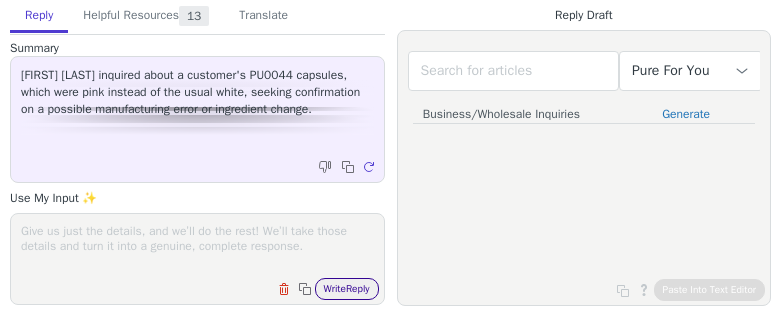 scroll, scrollTop: 0, scrollLeft: 0, axis: both 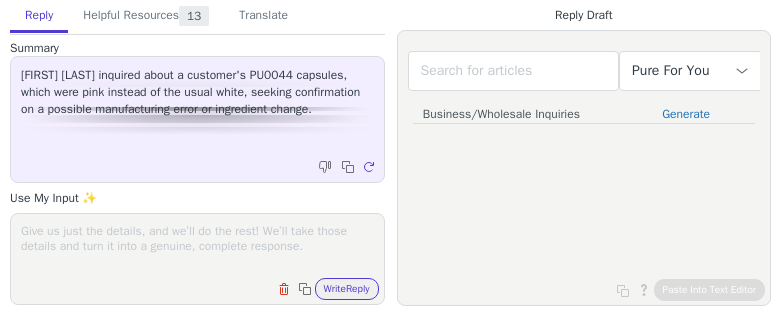 click at bounding box center [197, 246] 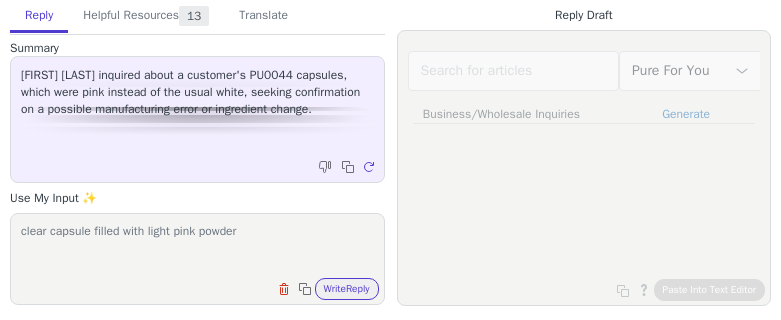 click on "clear capsule filled with light pink powder" at bounding box center [197, 246] 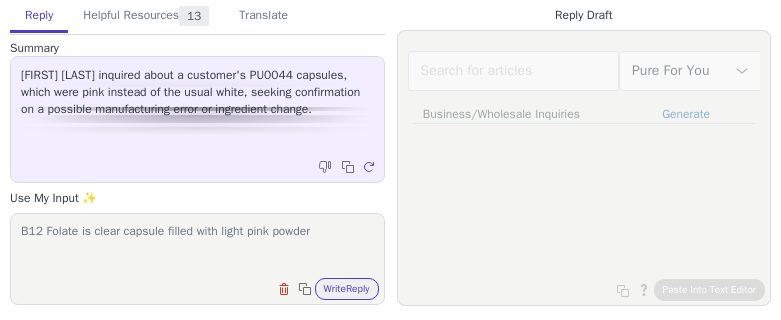 click on "B12 Folate is clear capsule filled with light pink powder" at bounding box center (197, 246) 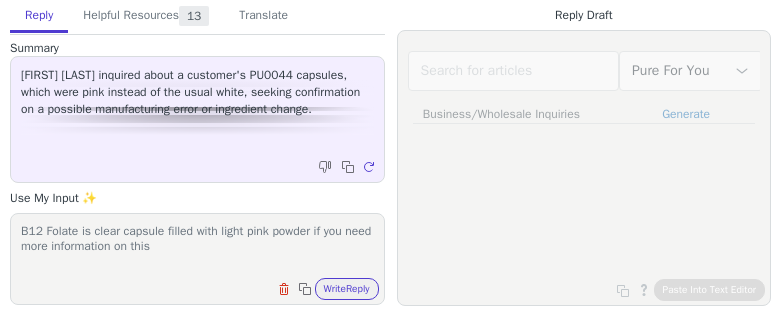 paste on "Please contact our team at HQ directly for further assistance. You can reach them at [PHONE] or email [EMAIL]." 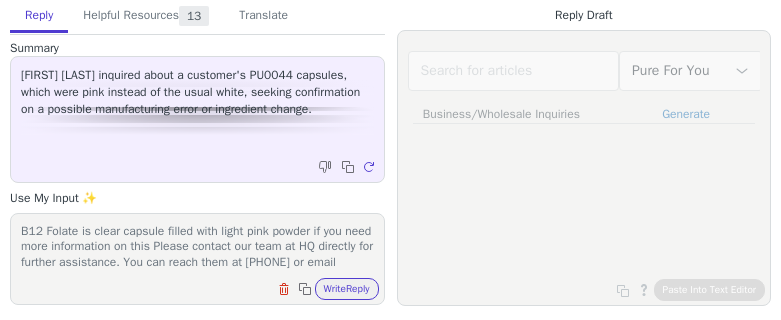 scroll, scrollTop: 32, scrollLeft: 0, axis: vertical 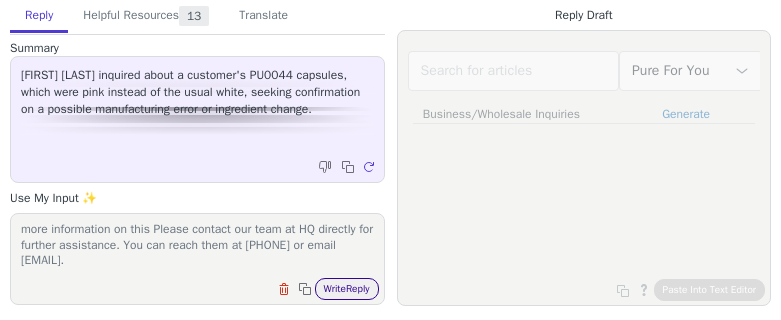 type on "B12 Folate is clear capsule filled with light pink powder if you need more information on this Please contact our team at HQ directly for further assistance. You can reach them at [PHONE] or email [EMAIL]." 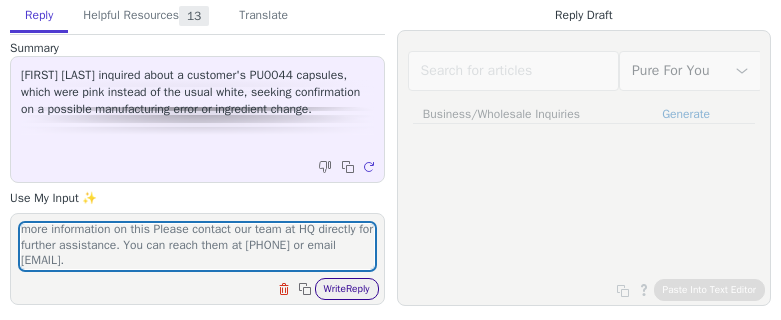 click on "Write  Reply" at bounding box center [347, 289] 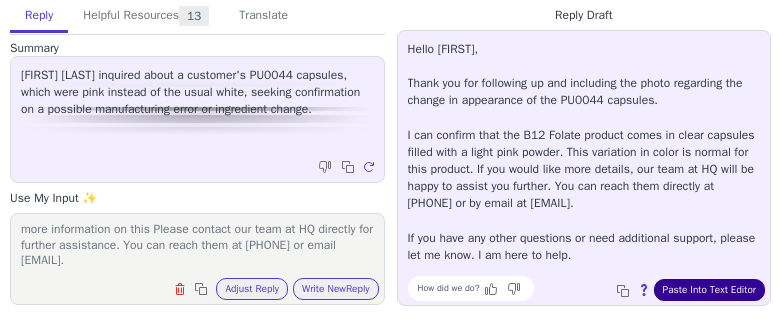 click on "Paste Into Text Editor" at bounding box center [709, 290] 